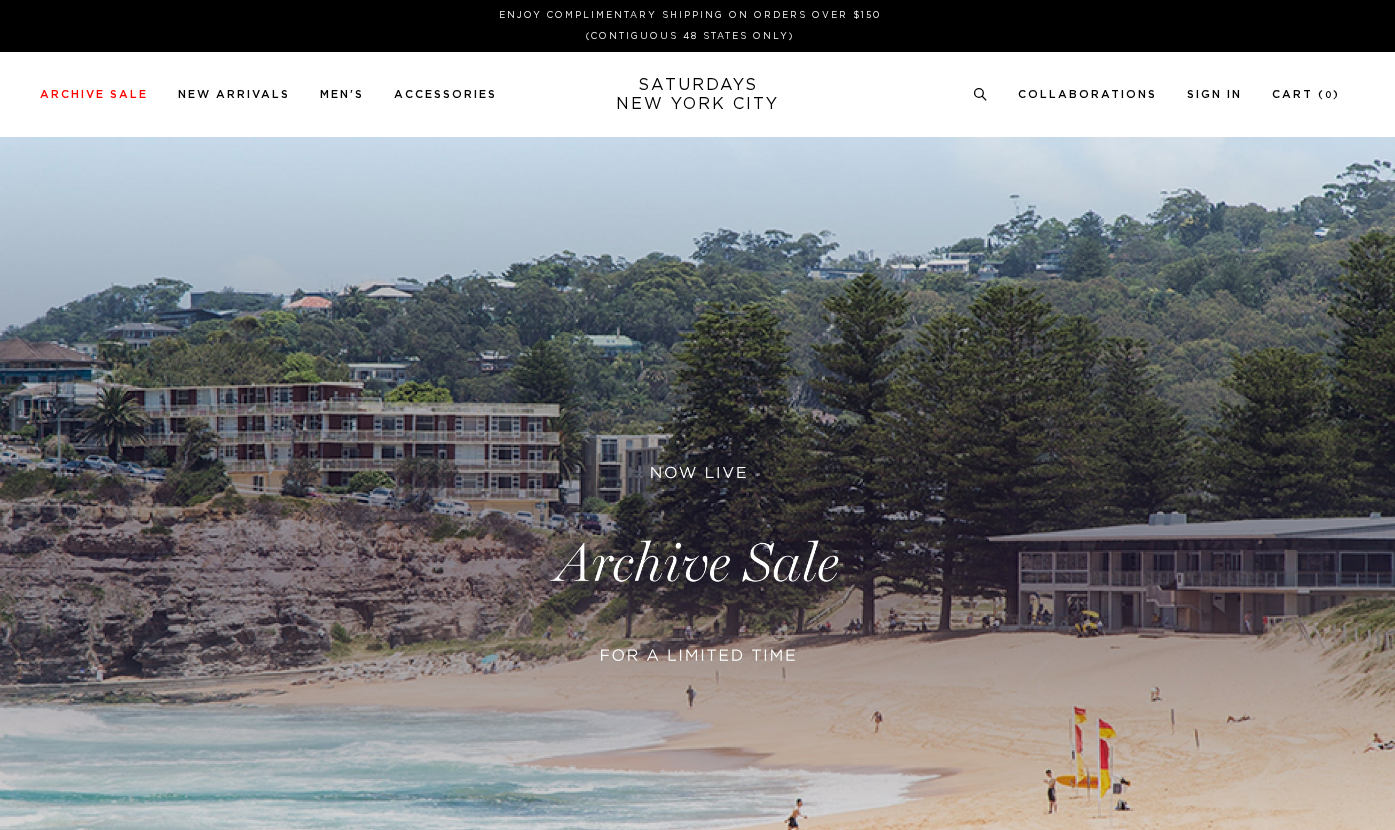 scroll, scrollTop: 0, scrollLeft: 0, axis: both 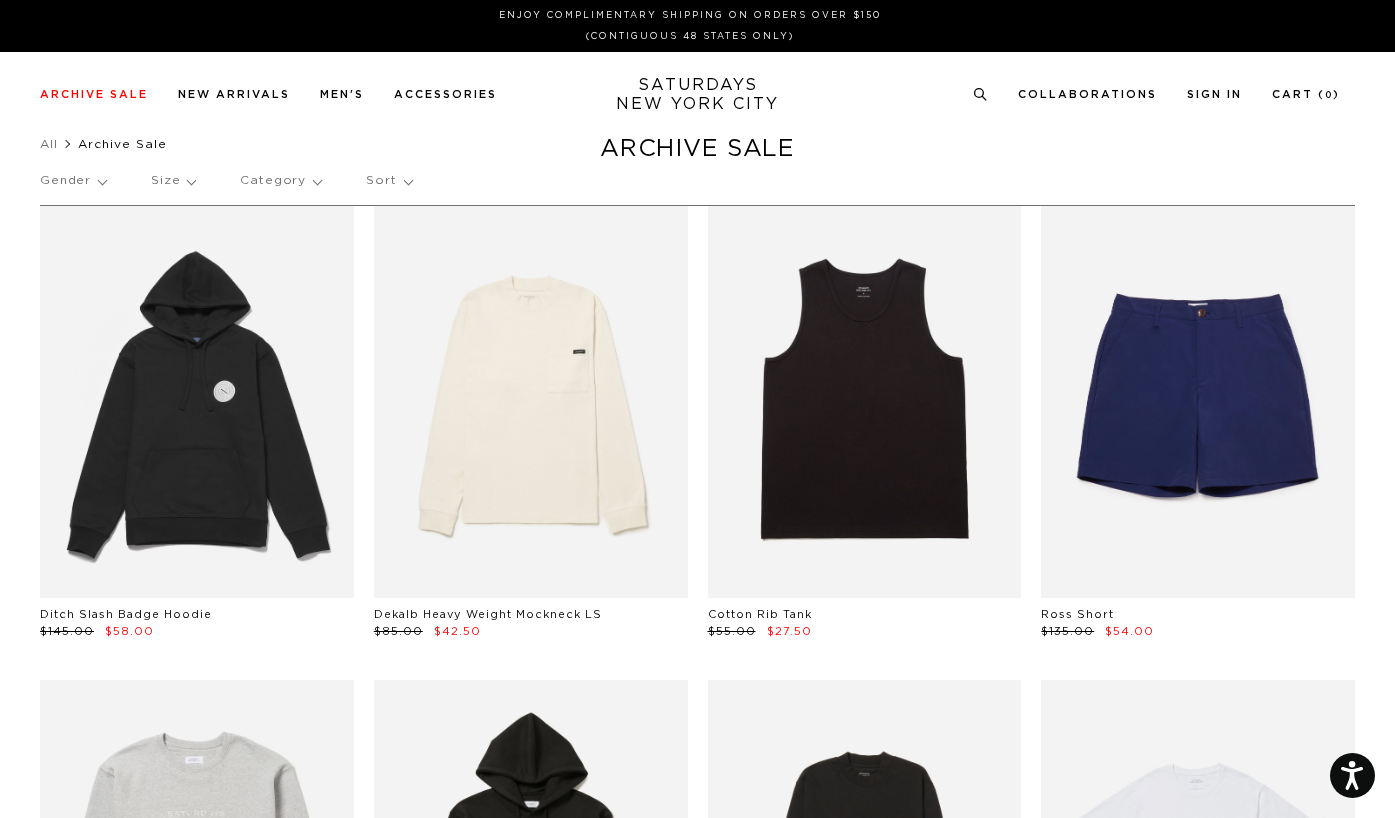 click on "Category" at bounding box center (280, 181) 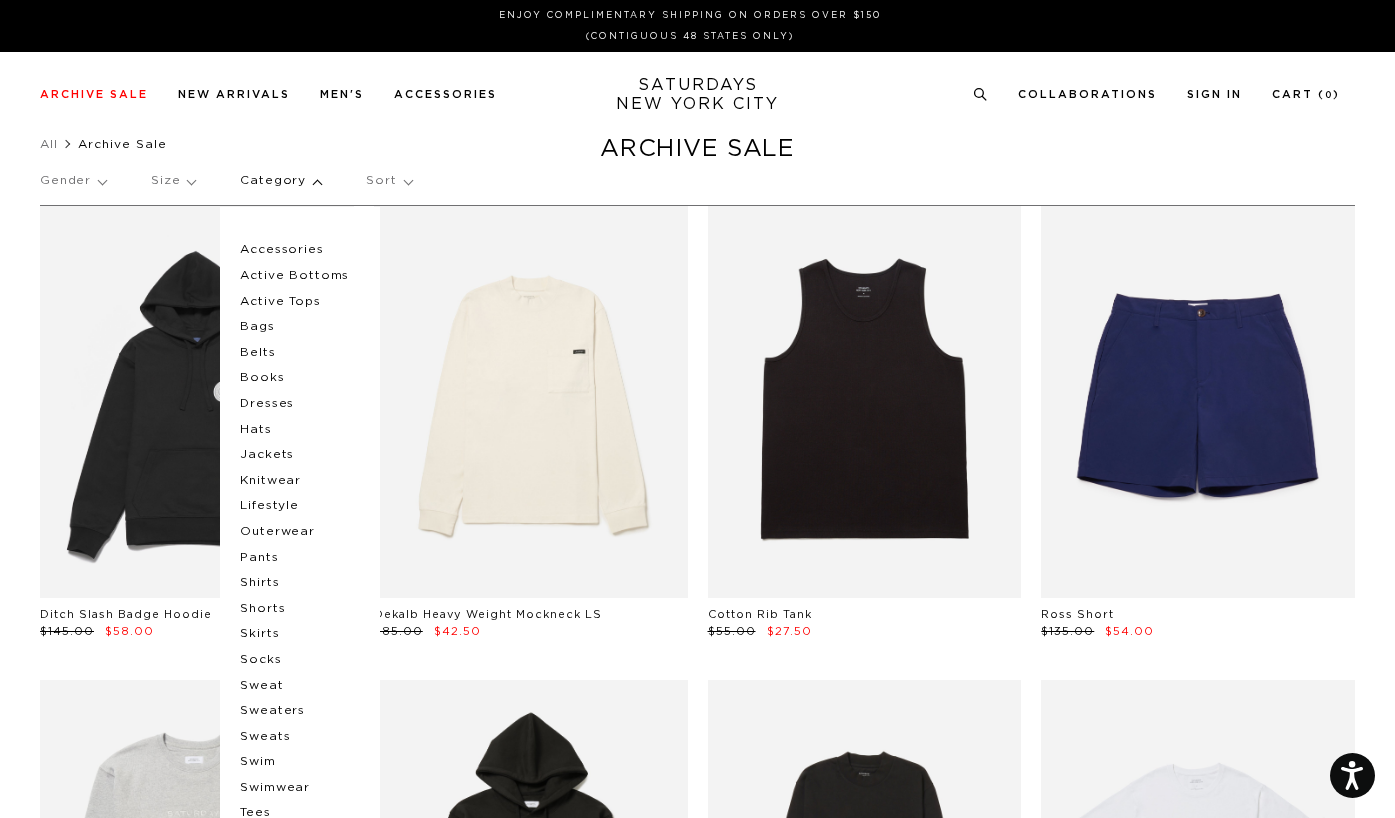 click on "Size" at bounding box center [173, 181] 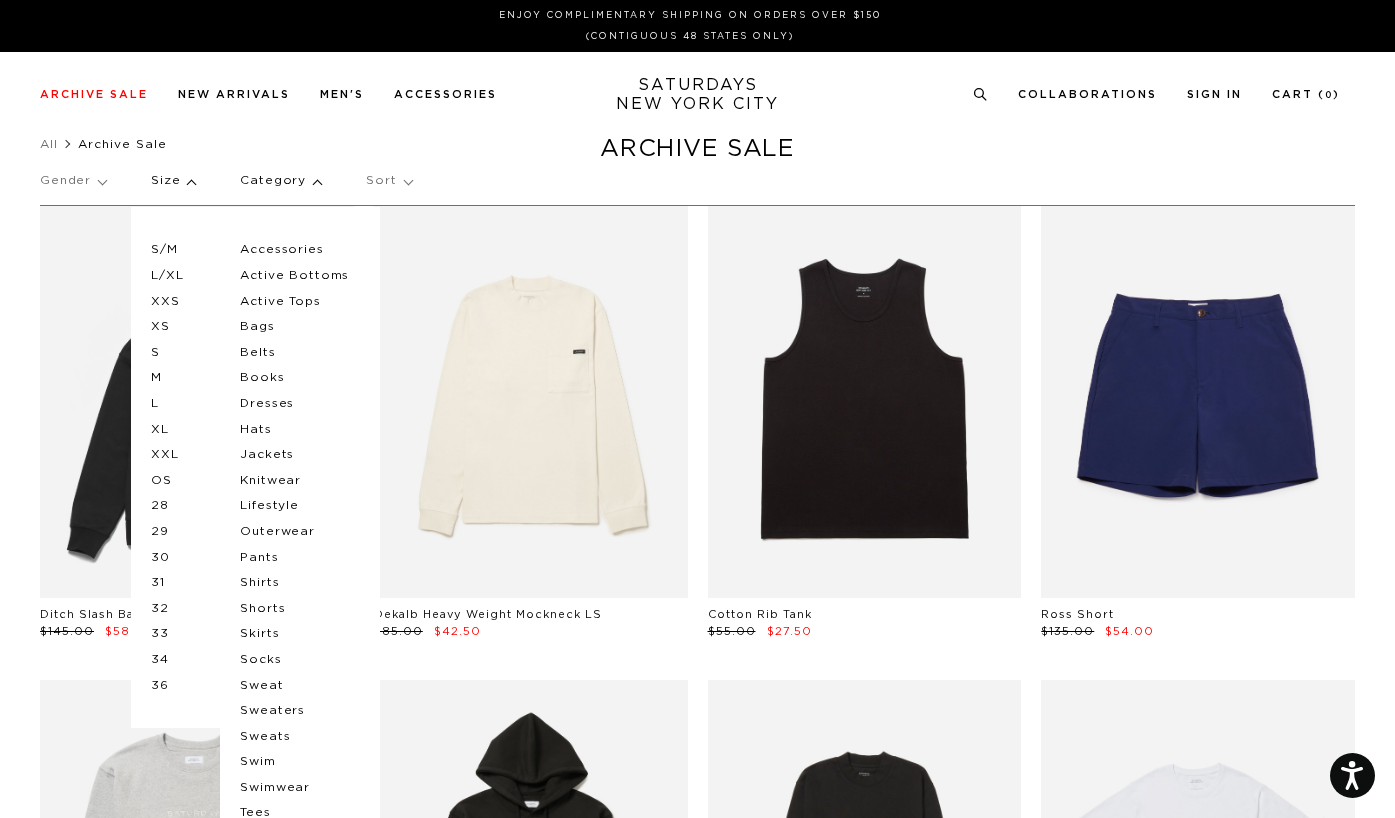 click on "Archive Sale
Men's
Tees
Shirts
Shorts
Swim
Knitwear
Pants
Sweats
Women's" at bounding box center [697, 94] 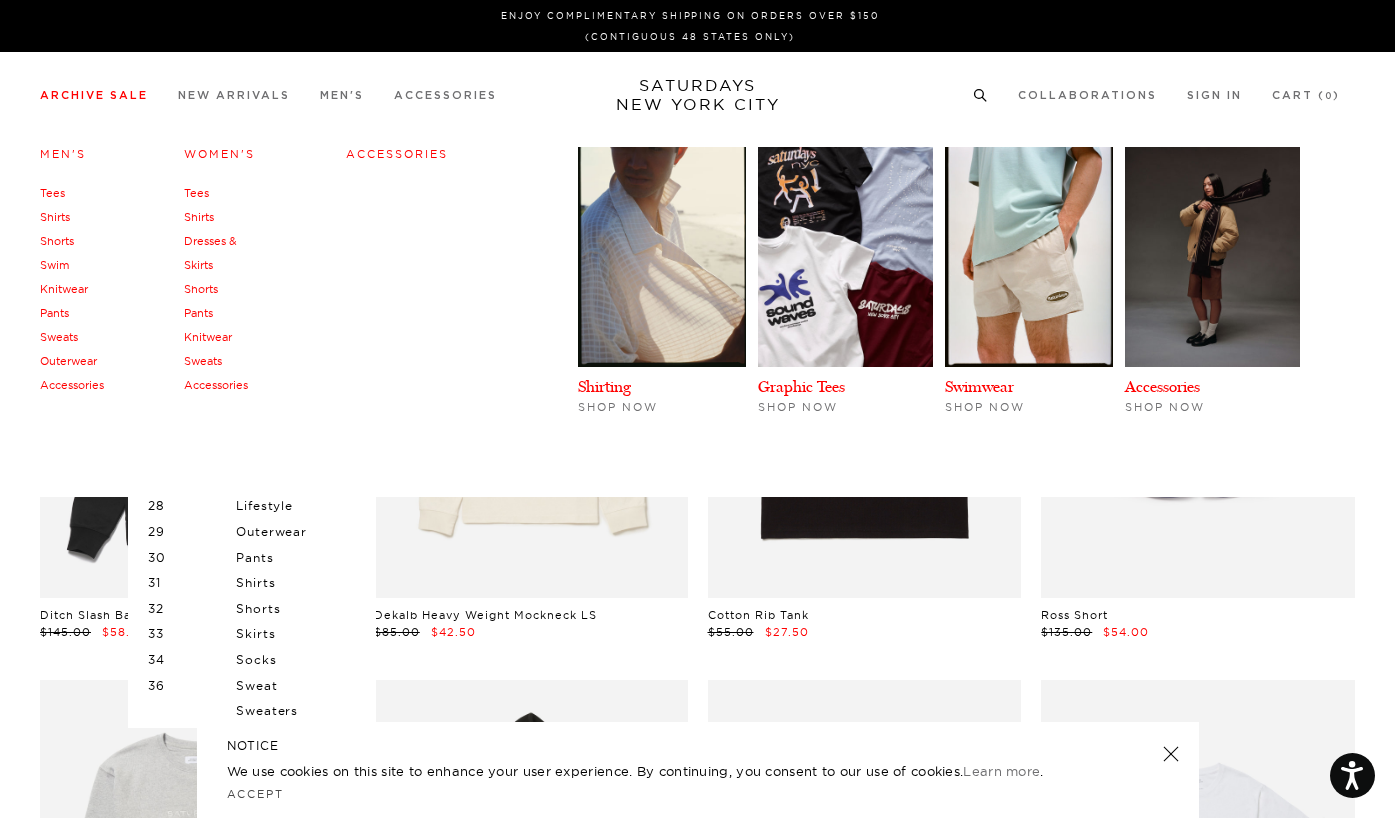 click on "Tees" at bounding box center [52, 193] 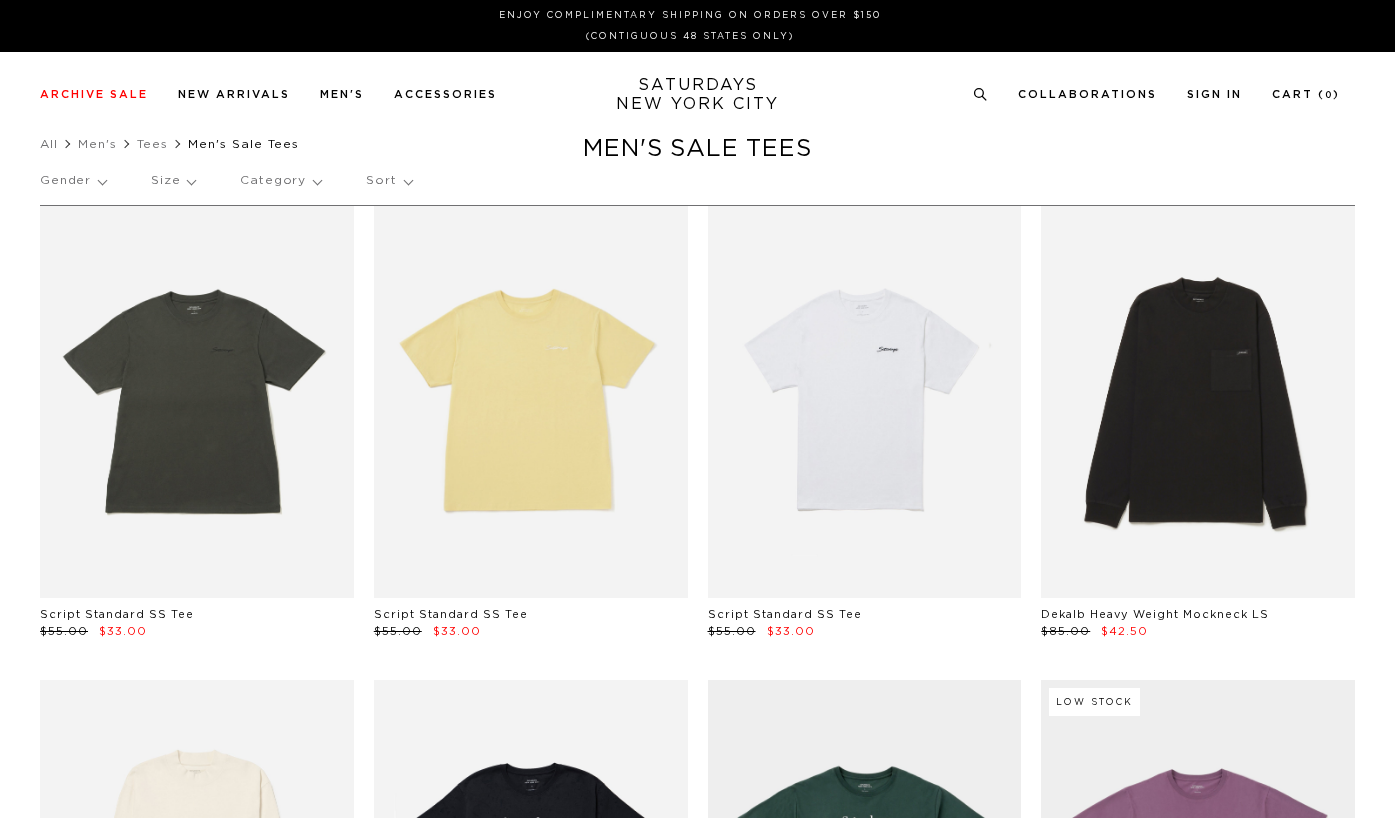 scroll, scrollTop: 0, scrollLeft: 0, axis: both 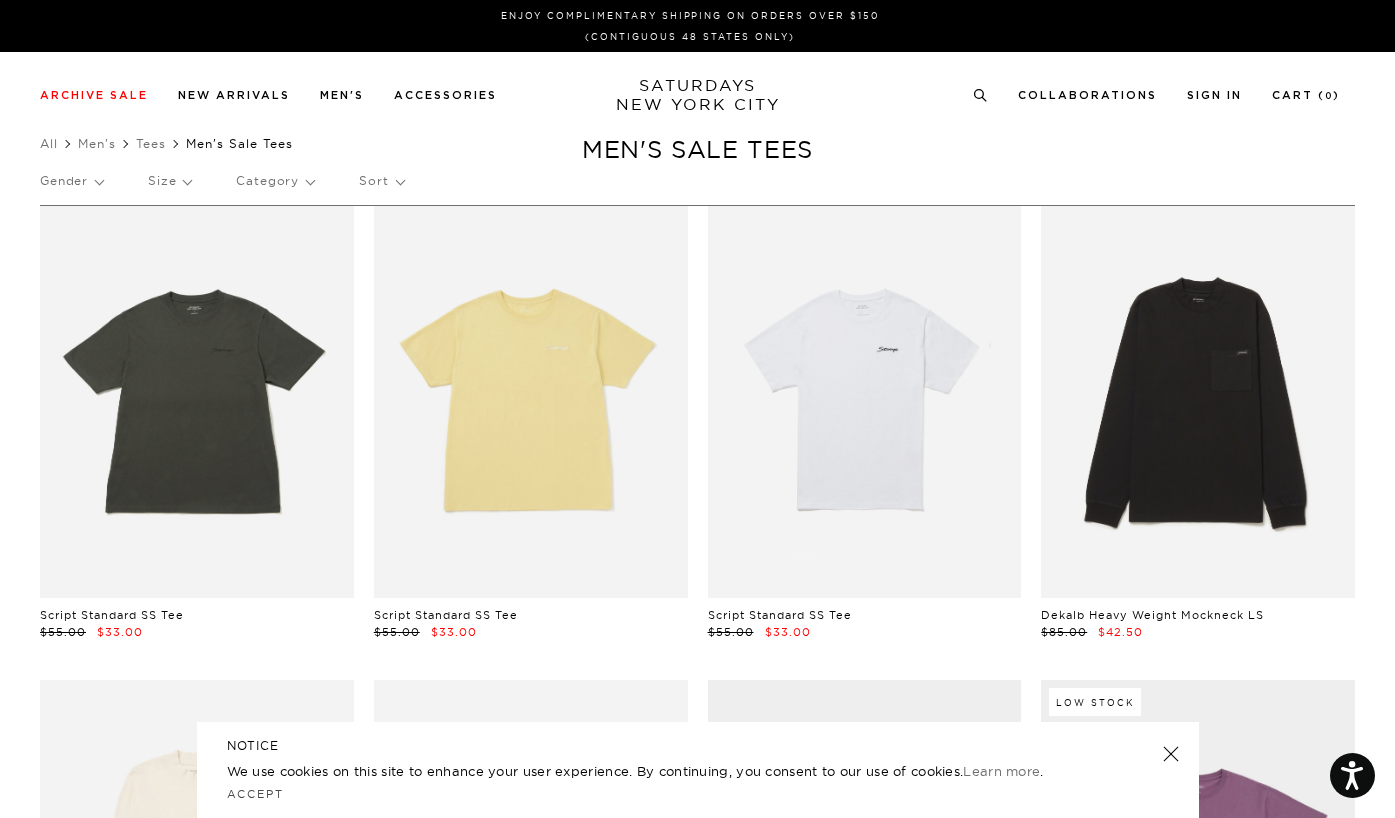click on "Archive Sale
Men's
Tees
Shirts
Shorts
Swim
Knitwear
Pants
Sweats
Women's" at bounding box center [697, 94] 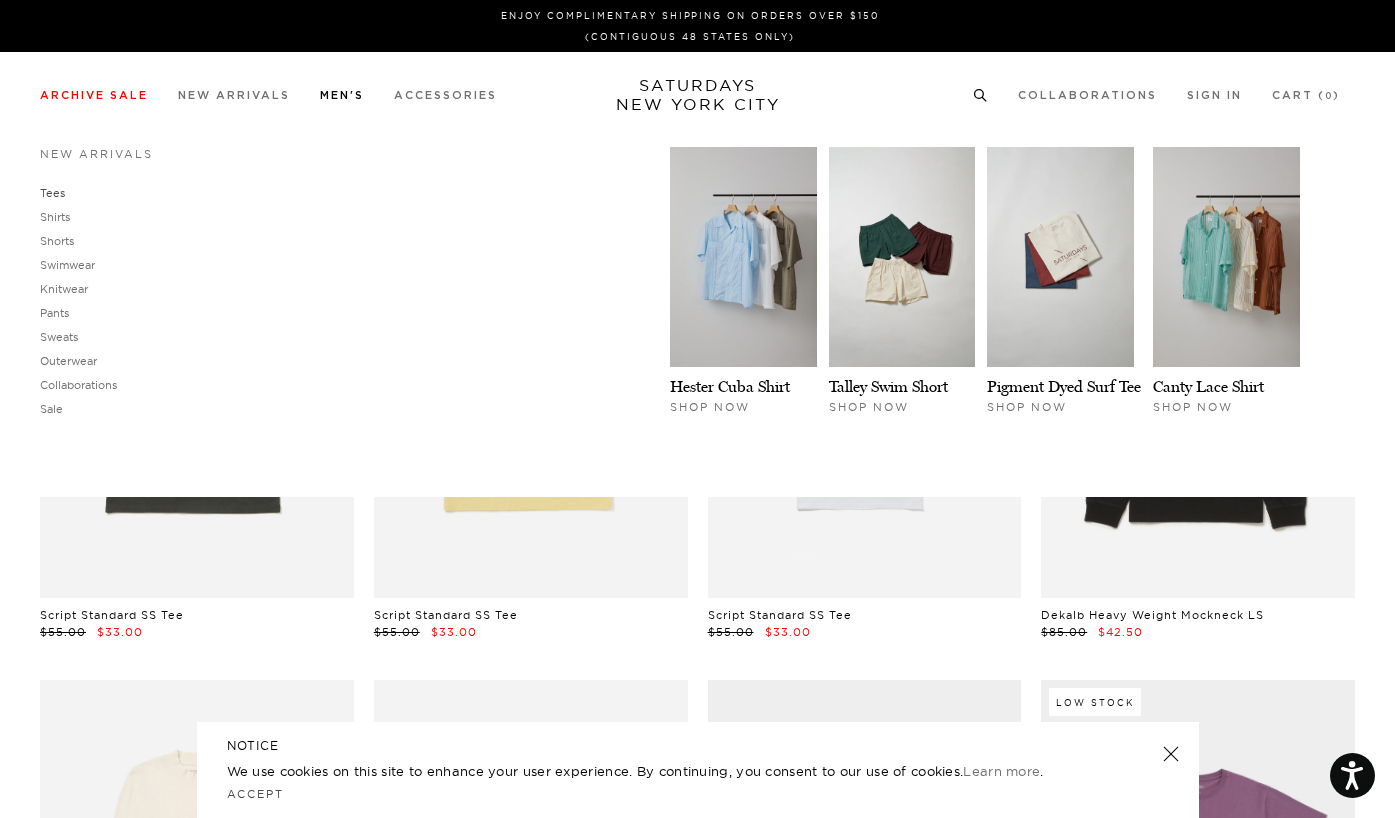 click on "Tees" at bounding box center (52, 193) 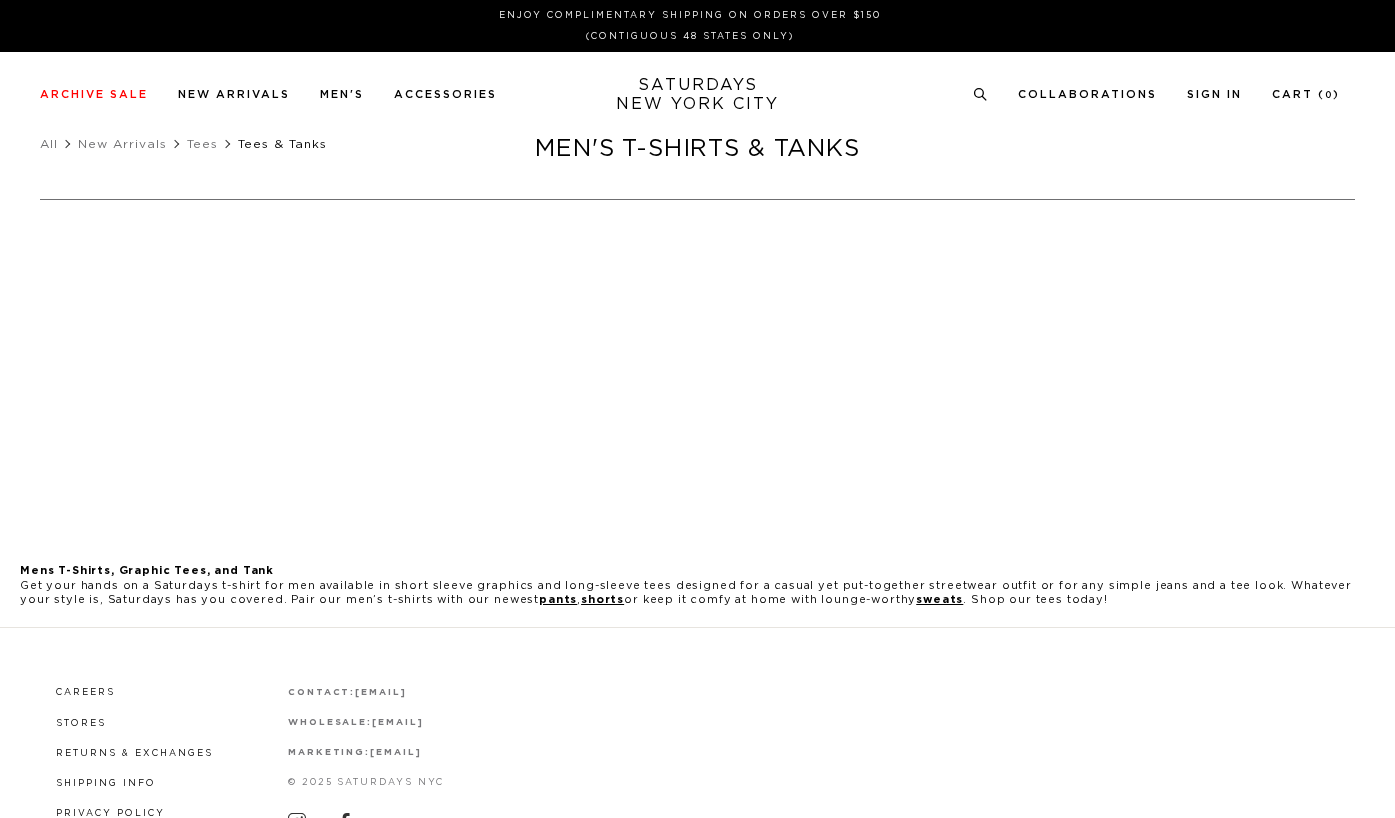 scroll, scrollTop: 0, scrollLeft: 0, axis: both 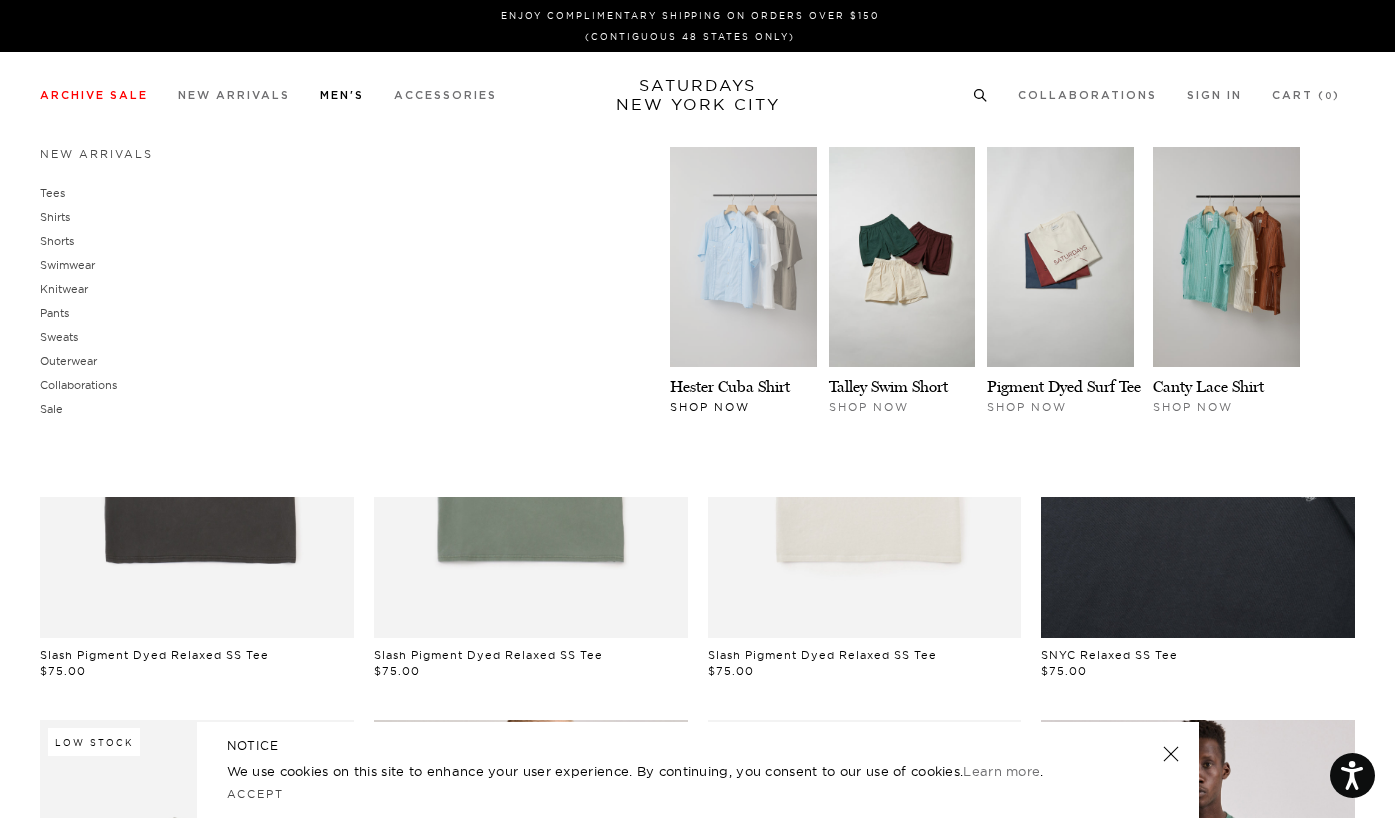 click at bounding box center (743, 257) 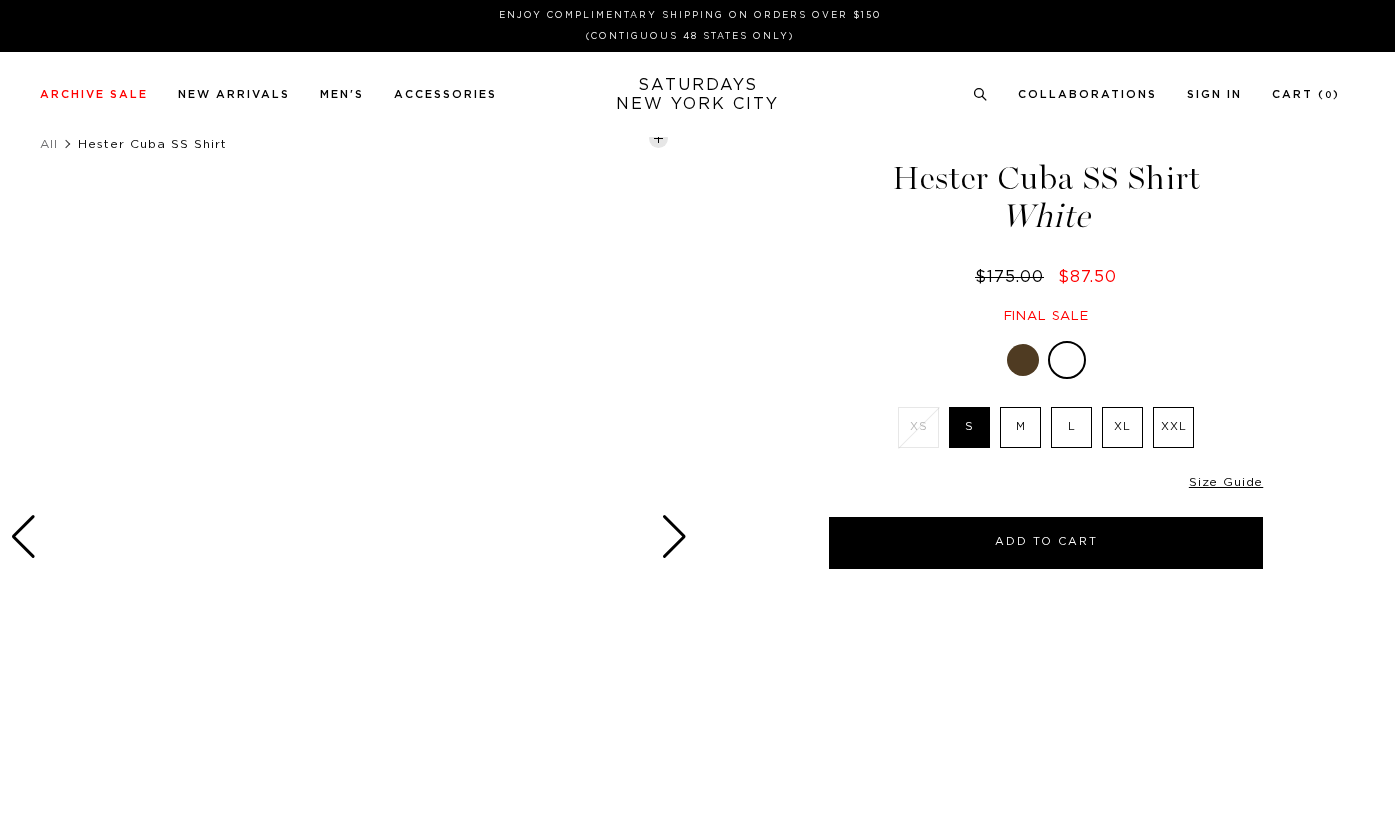 scroll, scrollTop: 0, scrollLeft: 0, axis: both 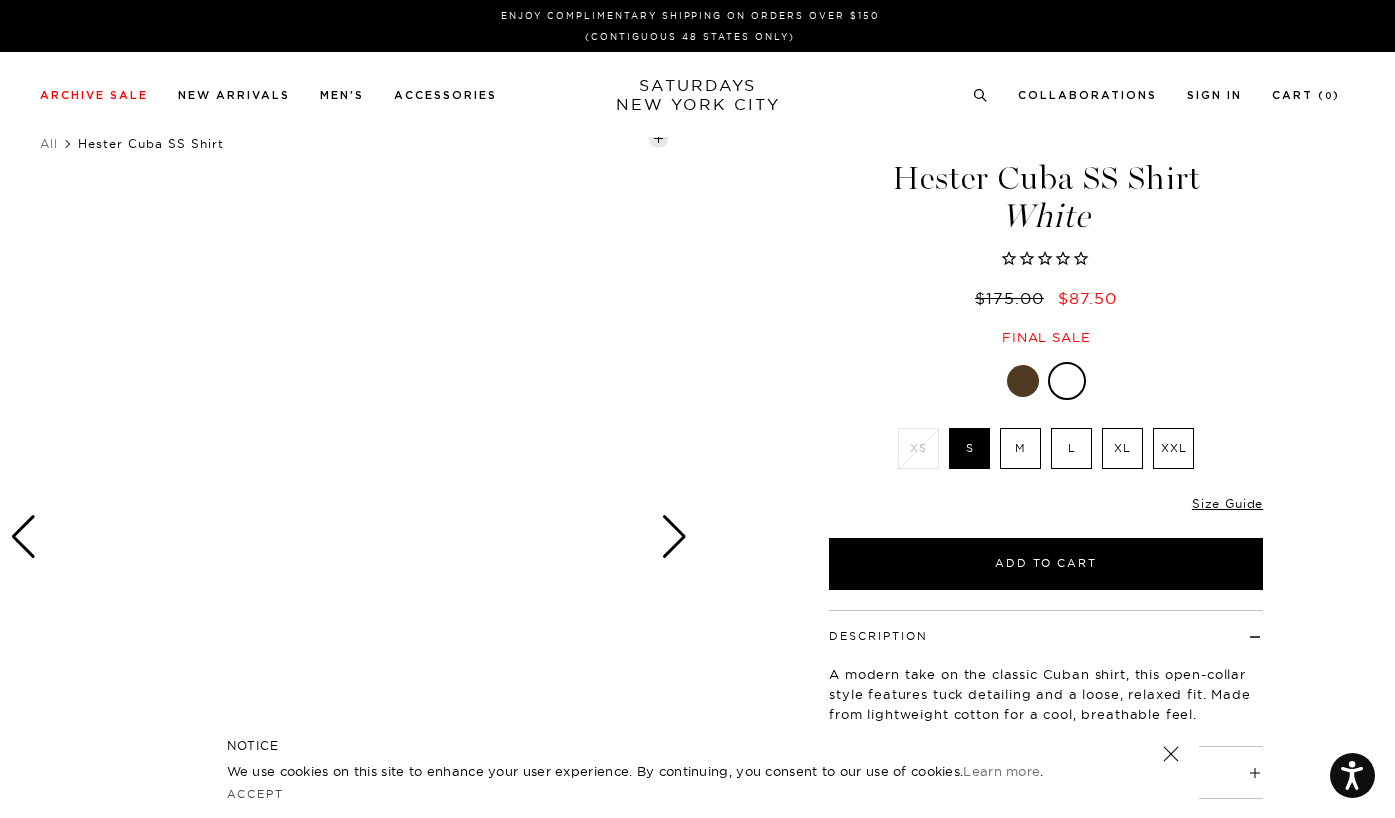 click at bounding box center [1023, 381] 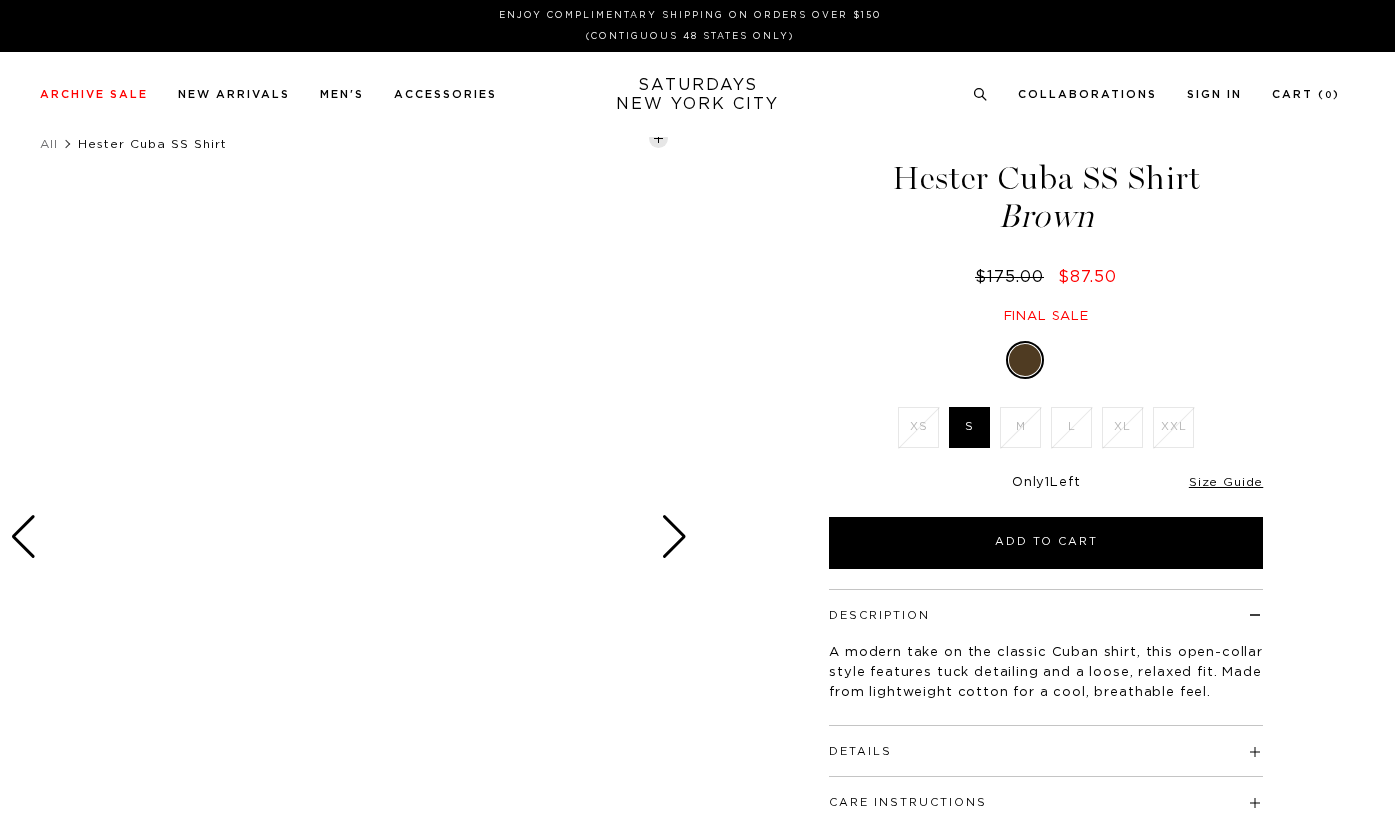 scroll, scrollTop: 0, scrollLeft: 0, axis: both 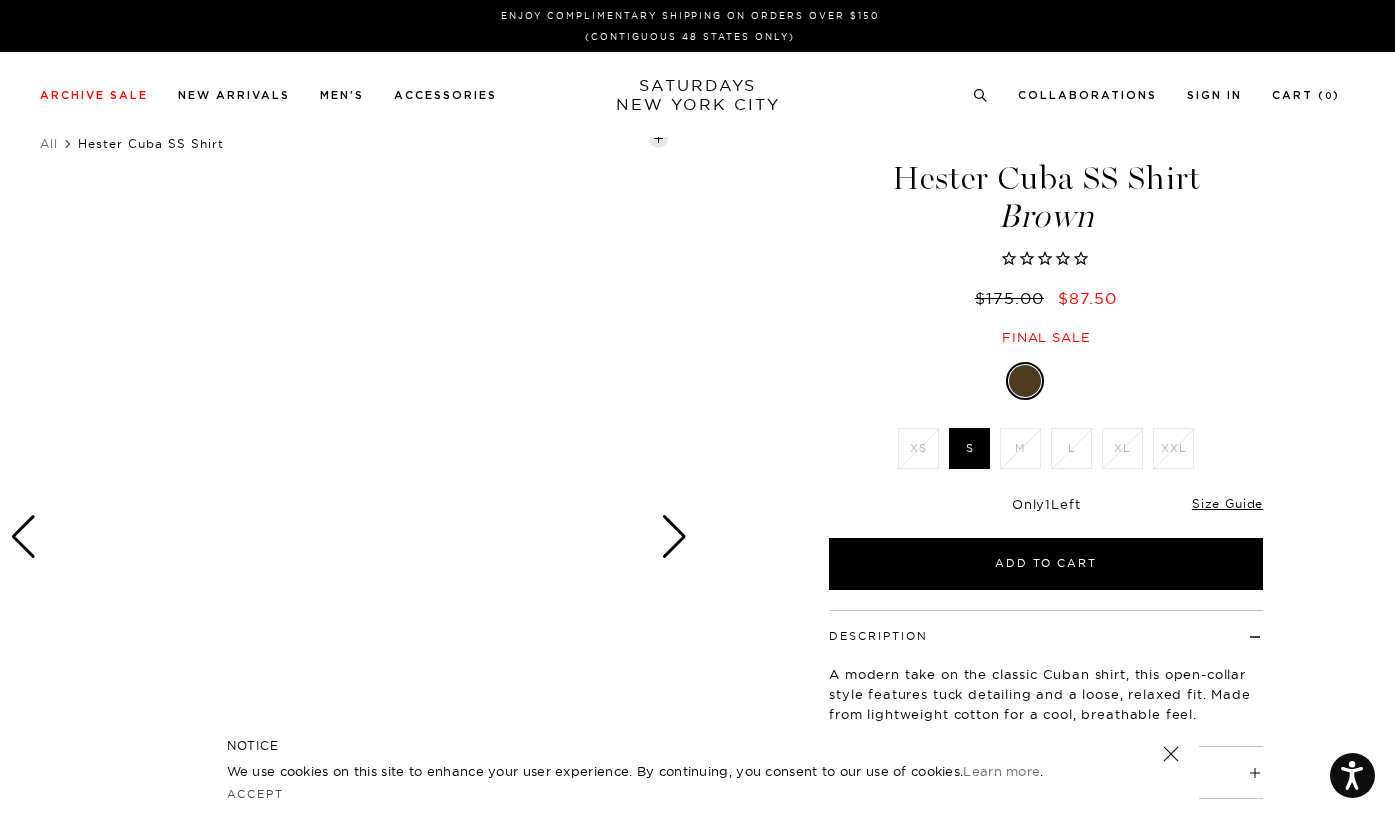 click on "M" at bounding box center [1020, 448] 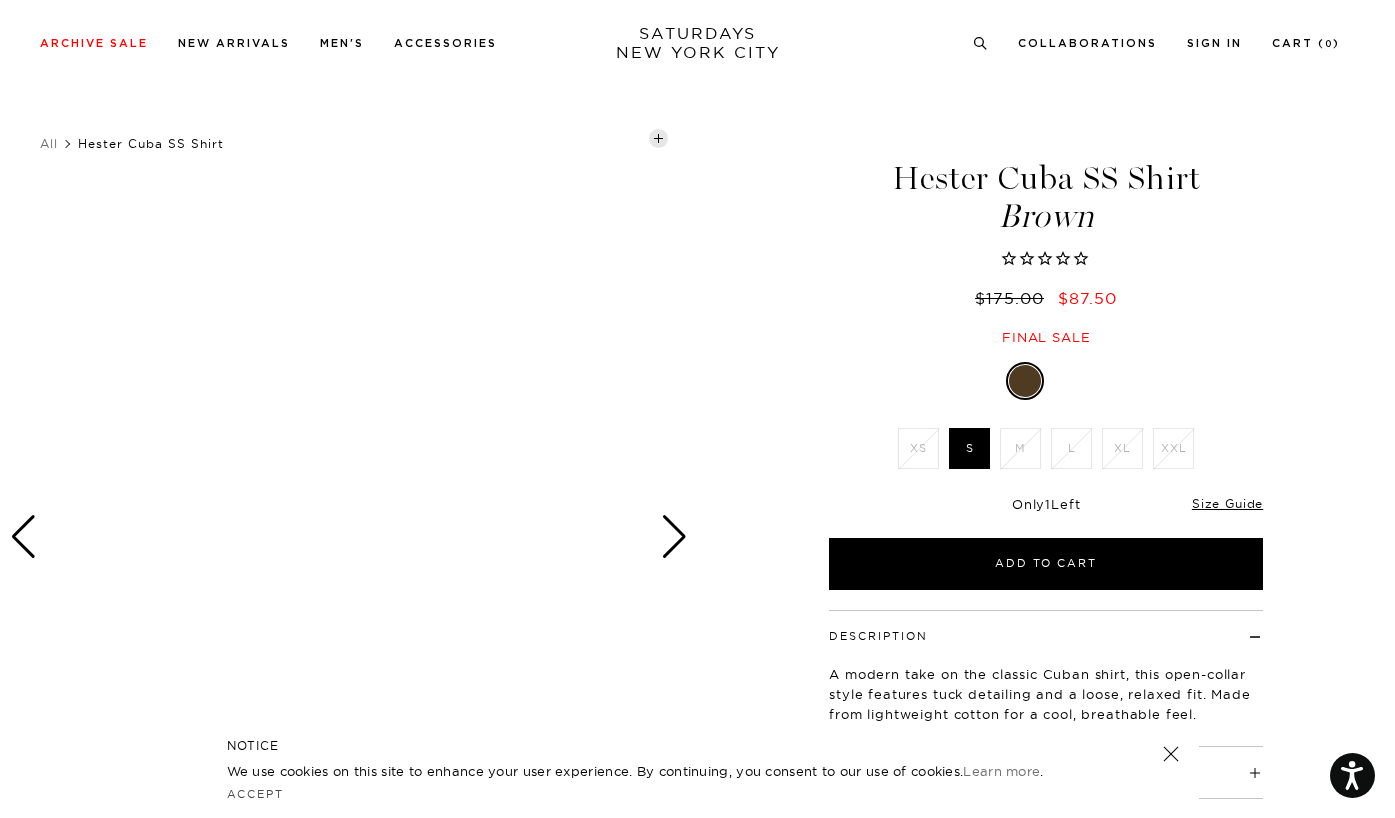 scroll, scrollTop: 0, scrollLeft: 0, axis: both 